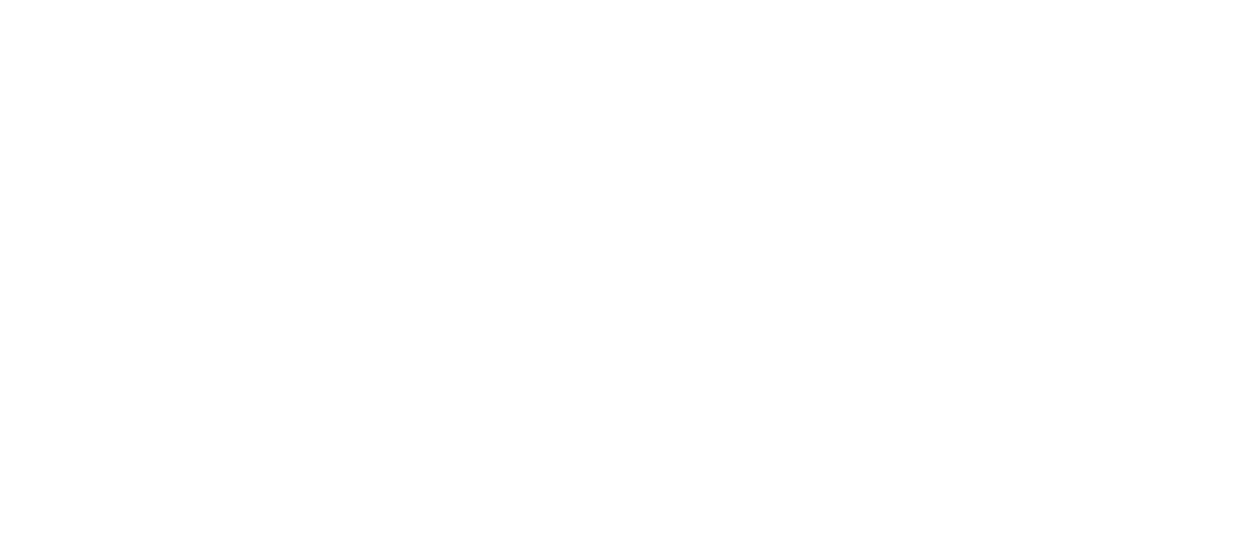 scroll, scrollTop: 0, scrollLeft: 0, axis: both 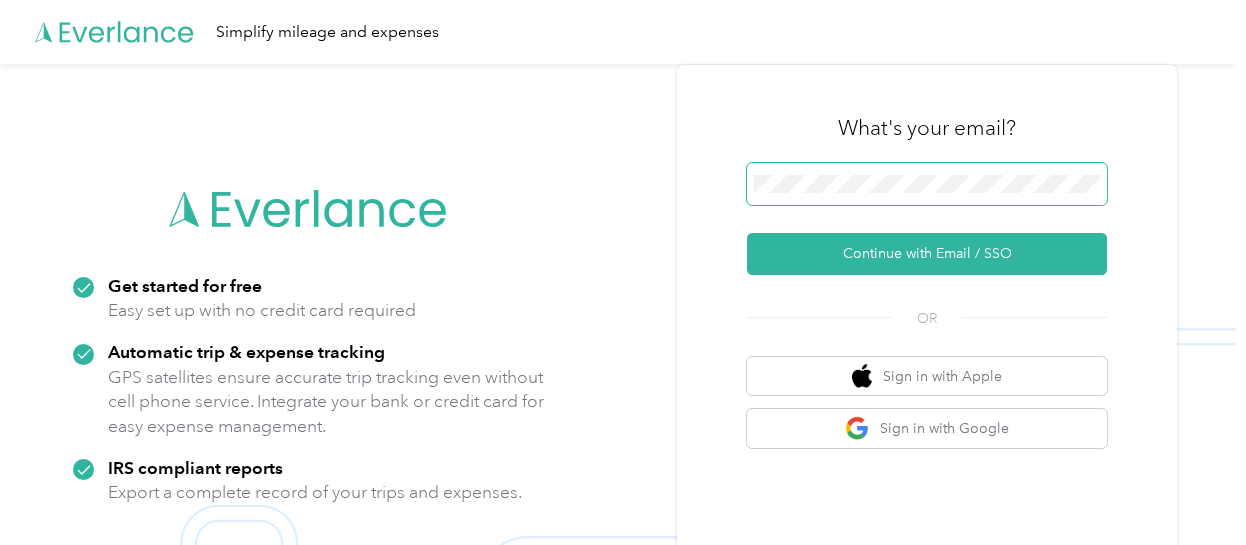 click on "Continue with Email / SSO" at bounding box center [927, 254] 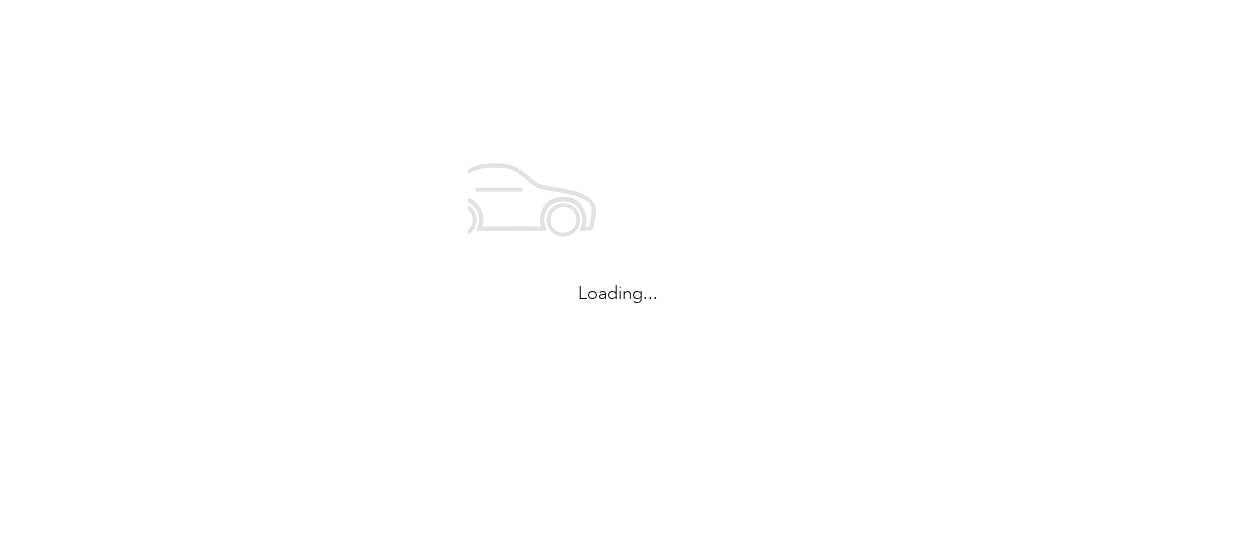 scroll, scrollTop: 0, scrollLeft: 0, axis: both 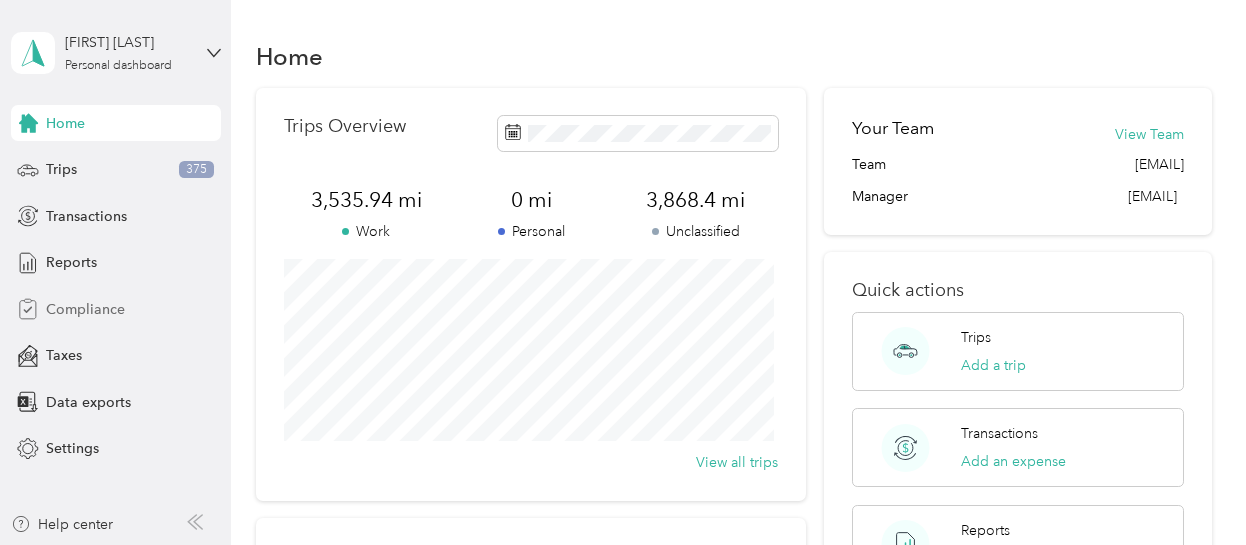click on "Compliance" at bounding box center [85, 309] 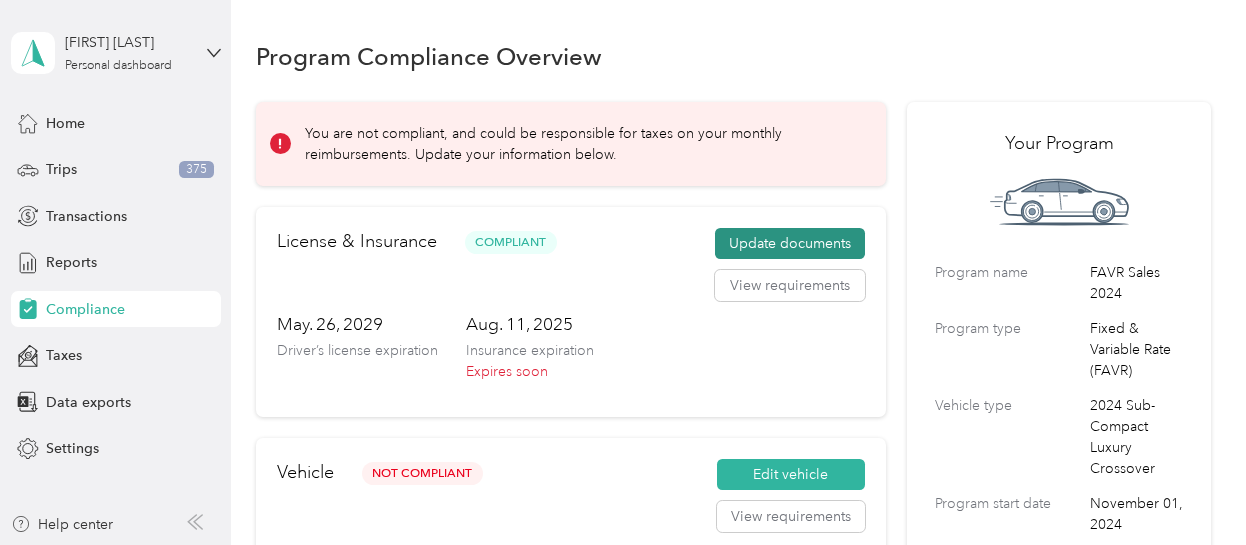 click on "Update documents" at bounding box center [790, 244] 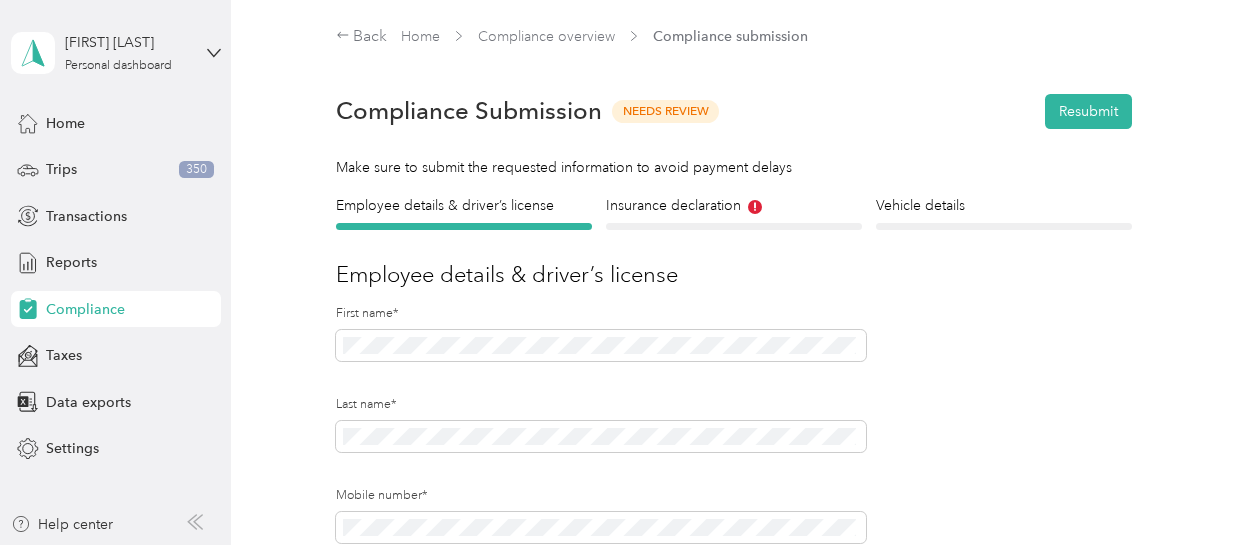 click on "Employee details & driver’s license License Insurance declaration Insurance Vehicle details Vehicle Employee details & driver’s license [FIRST]   [LAST]   [PHONE]   Upload Driver's License* Upload an image of the FRONT of your license. Ensure that all details are visible. Take a photo or choose a photo from your library Drag and drop your file here, or choose a file to upload DL 2025.jpg Uploaded on  10/31/2024 View To update your vehicle, complete these steps: 1. Upload new insurance declaration page 2. Update vehicle details 3. Press Submit! Upload Insurance Declaration page* Upload your insurance declaration page. Make sure all required details are clearly visible.   What is the Insurance Declaration page? Click to expand This is an example. Your insurance declaration page may look slightly different. Take a photo or choose a photo from your library Drag and drop your file here, or choose a file to upload Insurane Feb 2025.Pdf Uploaded on  2/11/2025 View Is this vehicle owned or leased?*" at bounding box center (734, 607) 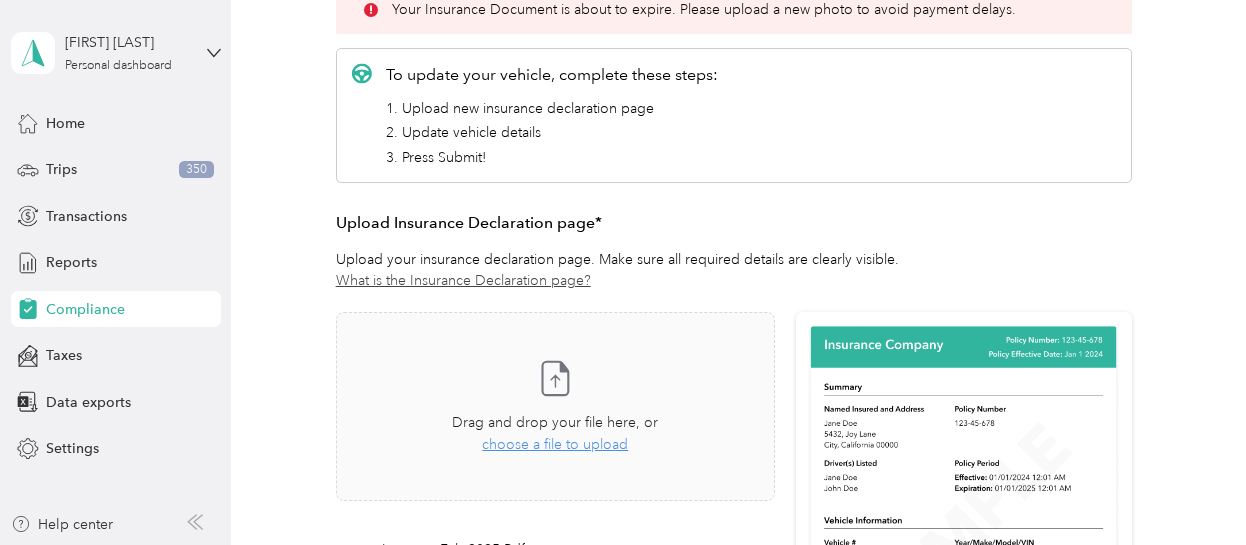 scroll, scrollTop: 320, scrollLeft: 0, axis: vertical 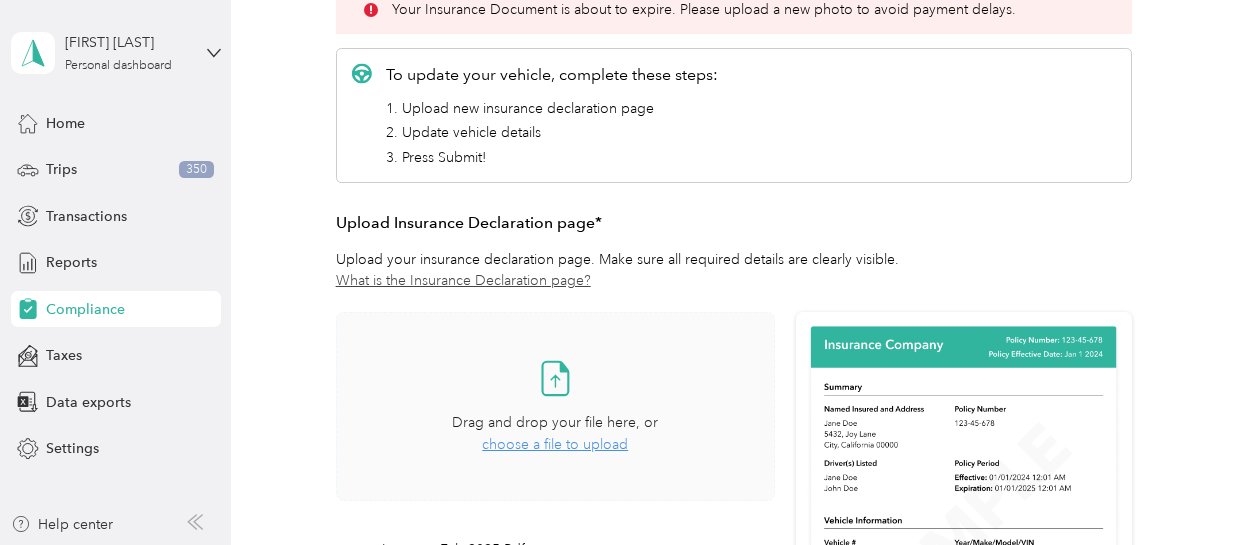 click on "choose a file to upload" at bounding box center (555, 444) 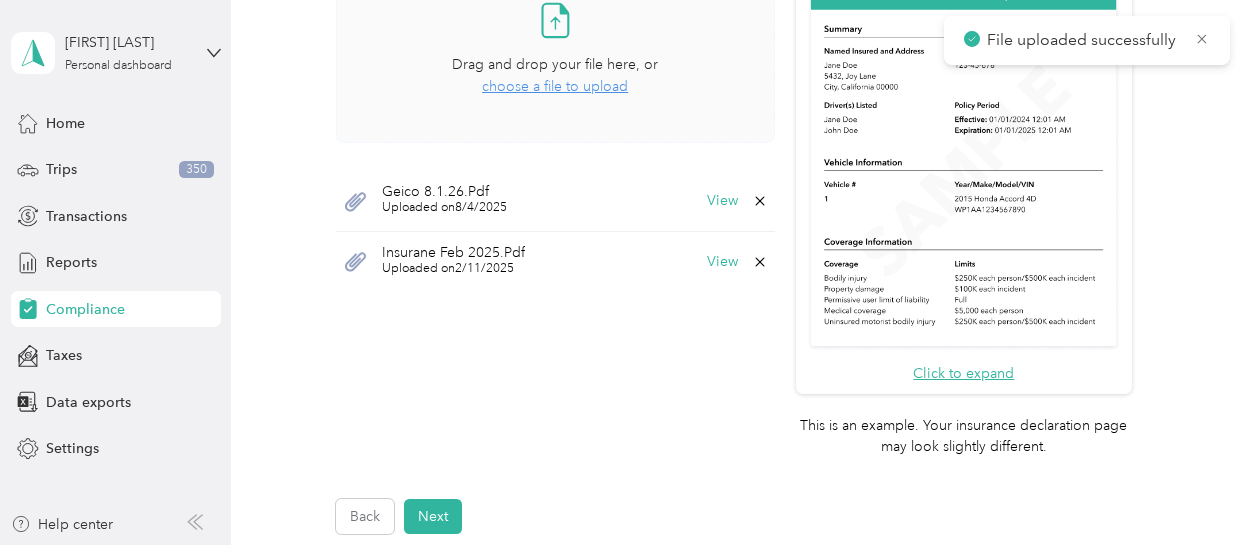 scroll, scrollTop: 680, scrollLeft: 0, axis: vertical 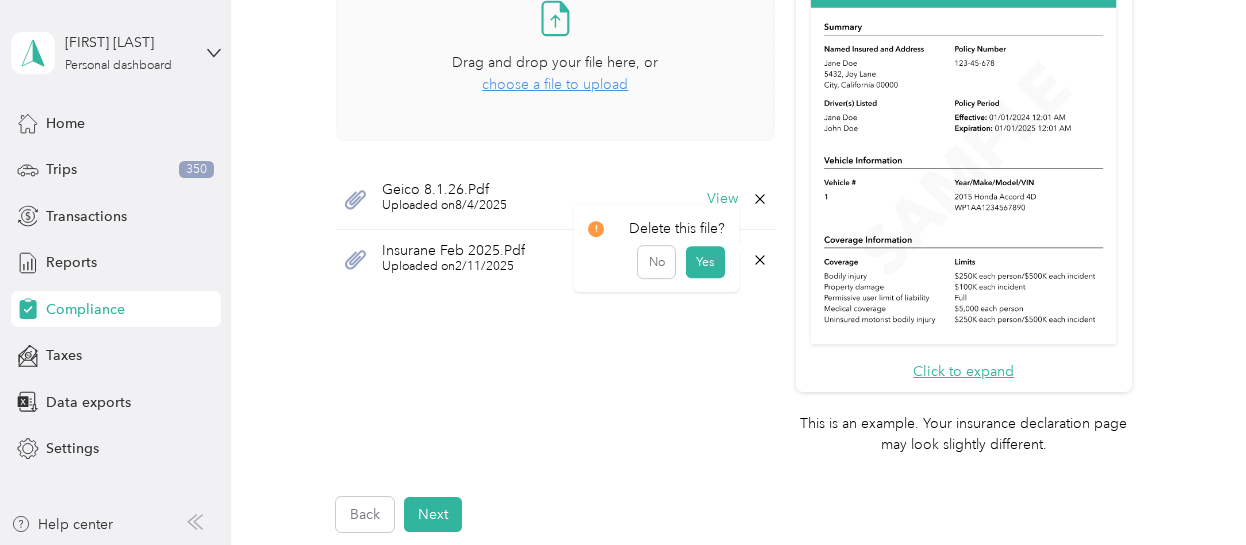 click 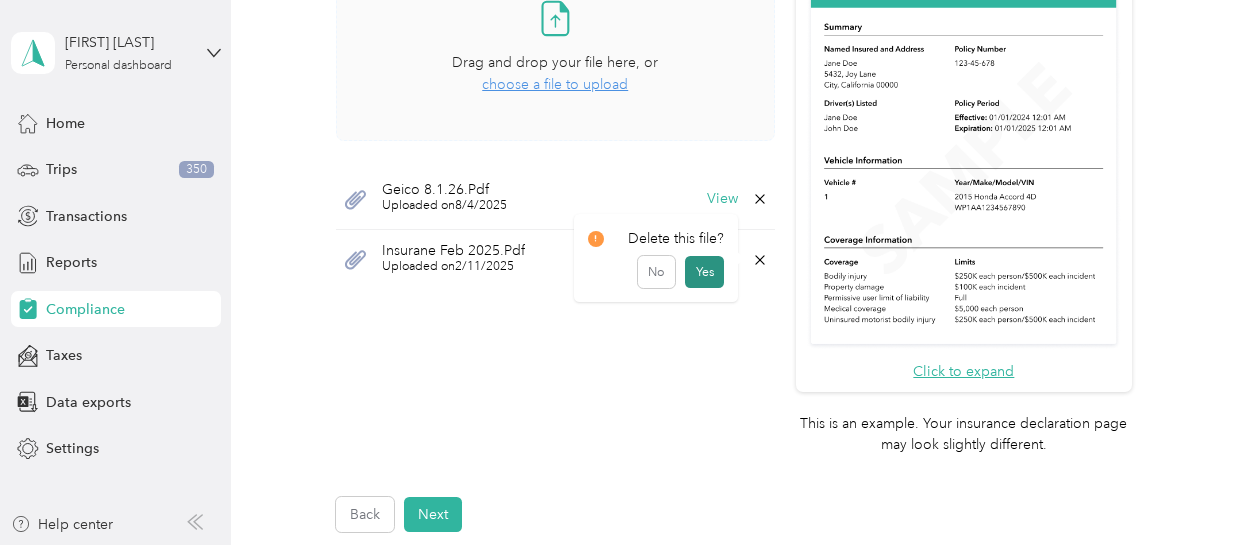 click on "Yes" at bounding box center [704, 272] 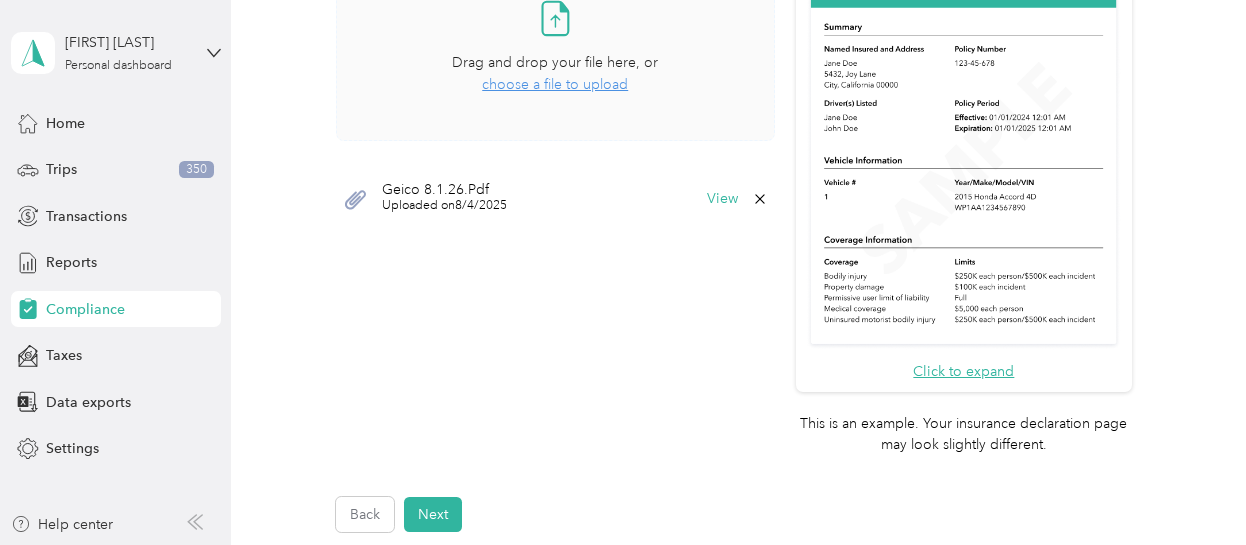 click on "Uploaded on  8/4/2025" at bounding box center [444, 206] 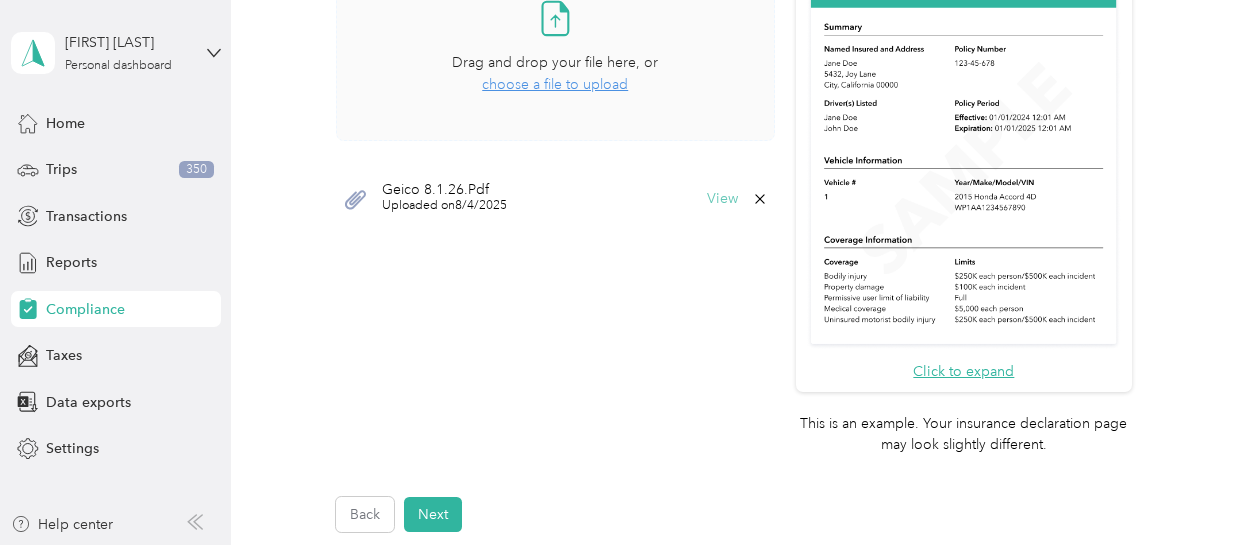 click on "View" at bounding box center (722, 199) 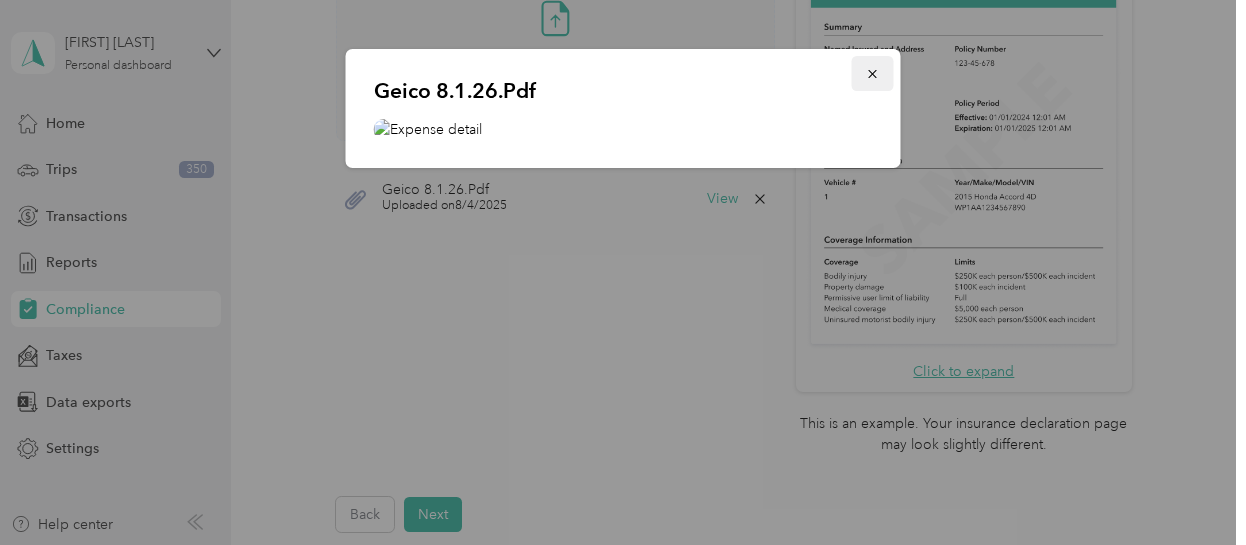 click 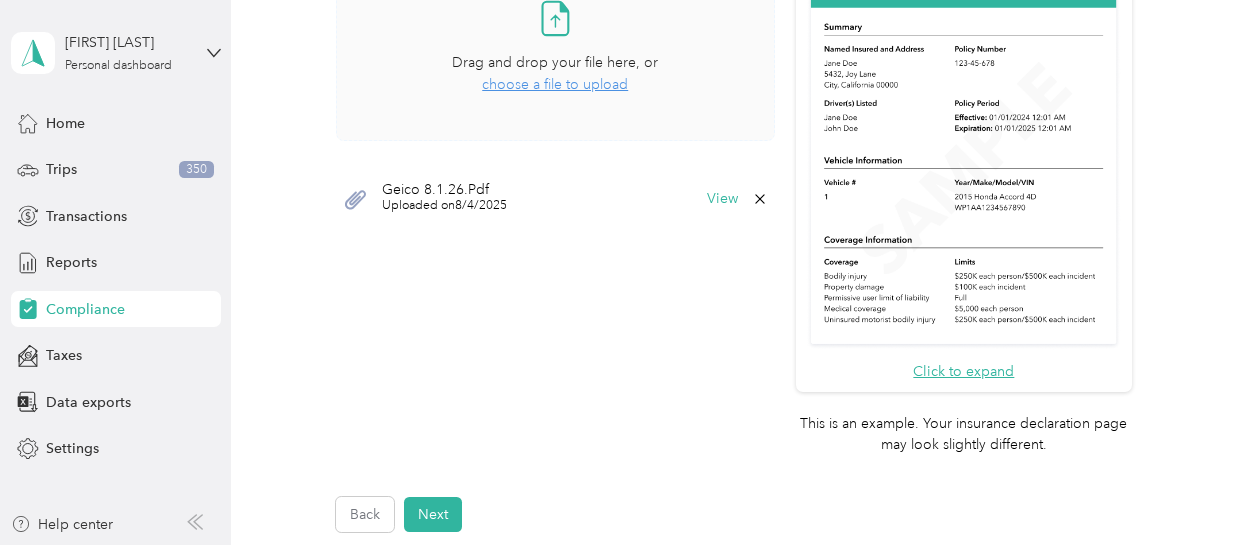 click 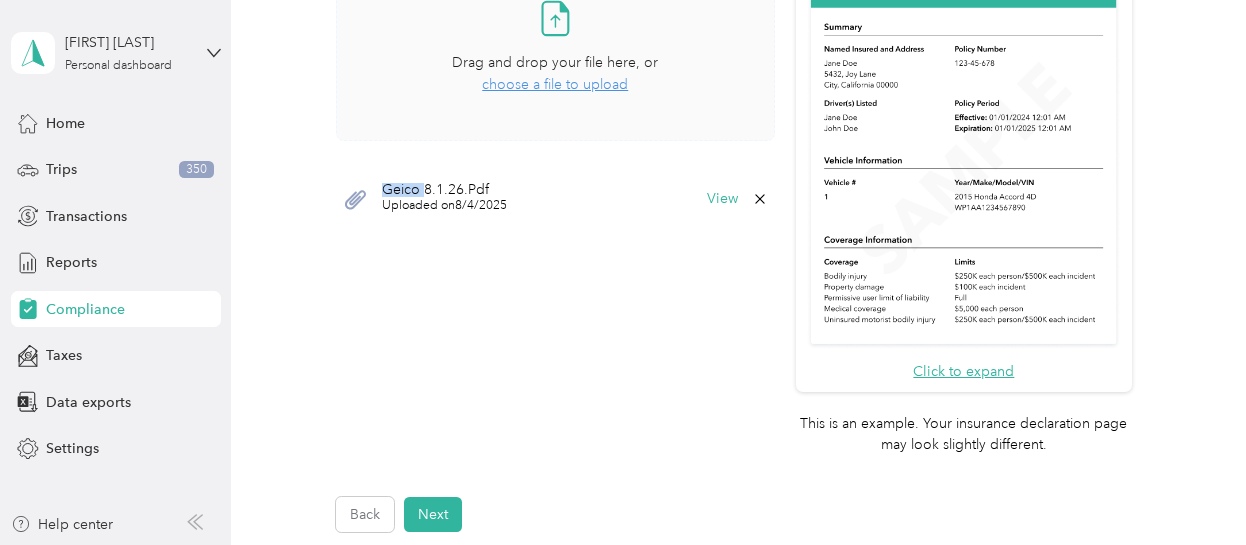 click 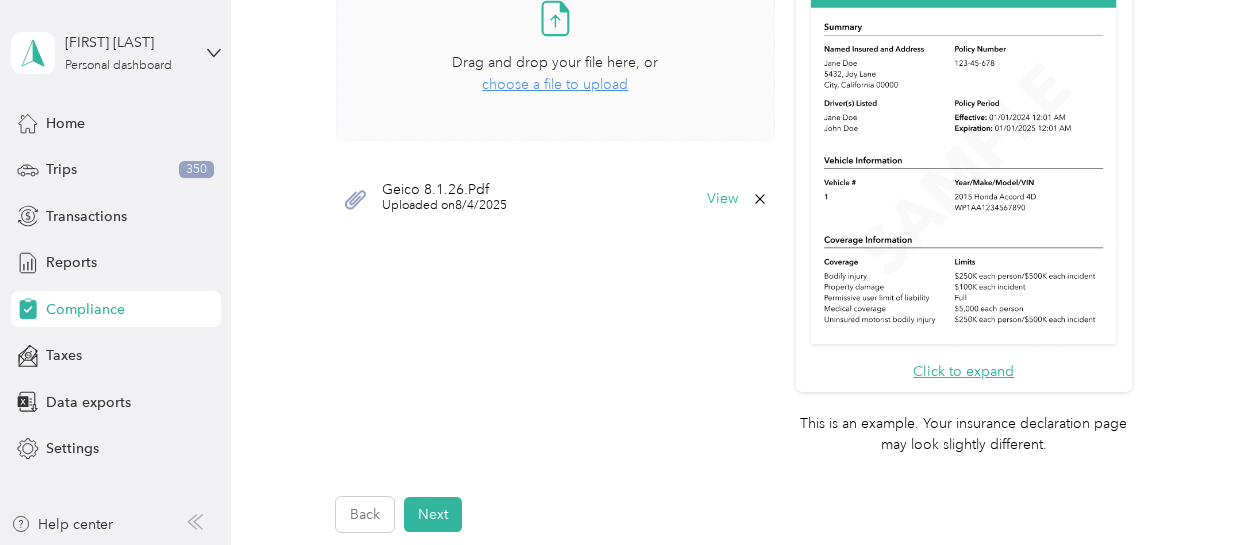 click on "Back Home Compliance overview Compliance submission Compliance Submission   Needs Review Resubmit Make sure to submit the requested information to avoid payment delays Employee details & driver’s license License Insurance declaration Insurance Vehicle details Vehicle Insurance declaration Your Insurance Document is about to expire. Please upload a new photo to avoid payment delays. [FIRST]   [LAST]   [PHONE]   Upload Driver's License* Upload an image of the FRONT of your license. Ensure that all details are visible. Take a photo or choose a photo from your library Drag and drop your file here, or choose a file to upload DL 2025.jpg Uploaded on  10/31/2024 View To update your vehicle, complete these steps: 1. Upload new insurance declaration page 2. Update vehicle details 3. Press Submit! Upload Insurance Declaration page* Upload your insurance declaration page. Make sure all required details are clearly visible.   What is the Insurance Declaration page? Click to expand Take a photo or View No" at bounding box center (733, 22) 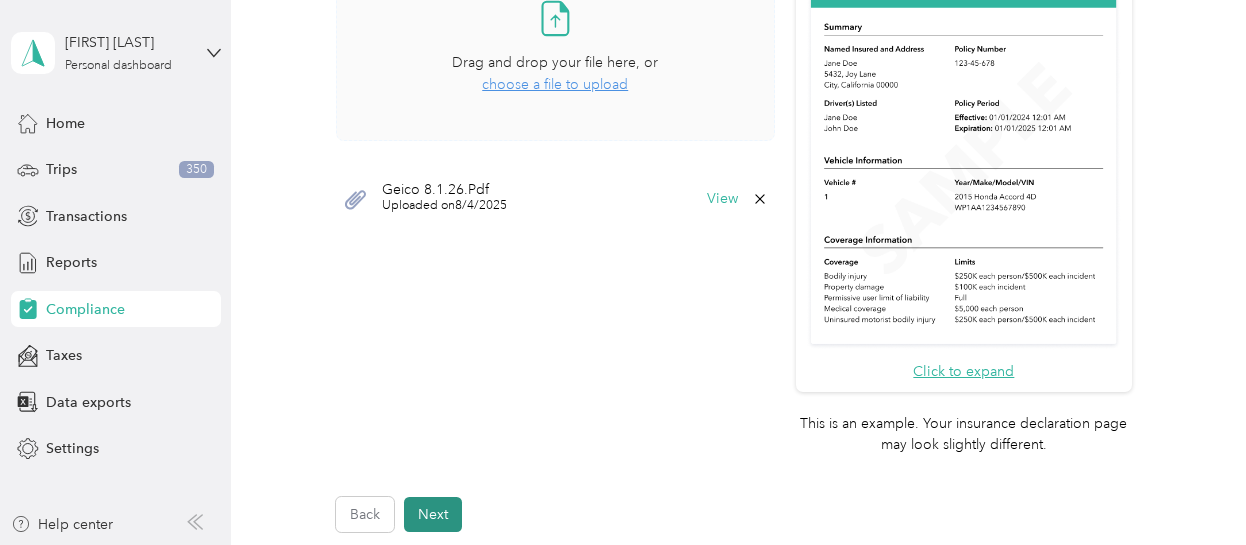 click on "Next" at bounding box center (433, 514) 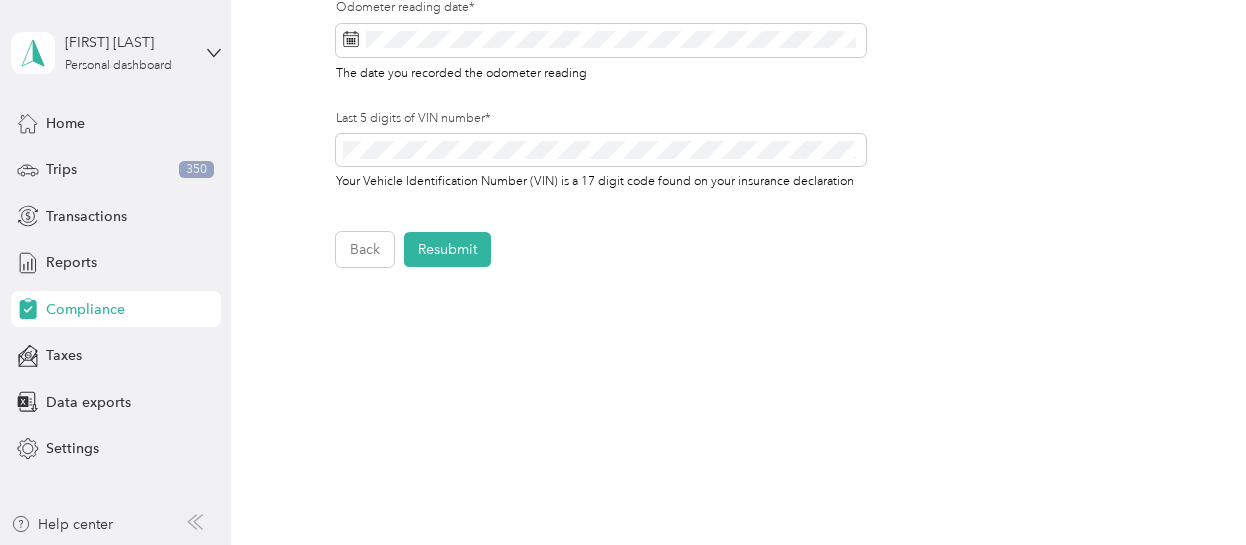 scroll, scrollTop: 878, scrollLeft: 0, axis: vertical 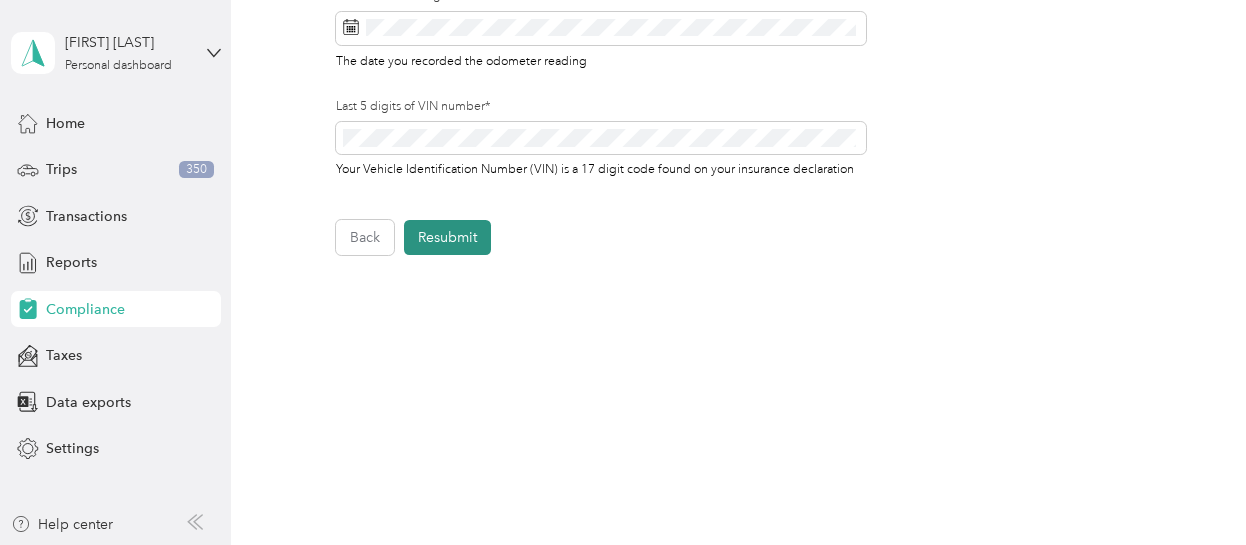 click on "Resubmit" at bounding box center [447, 237] 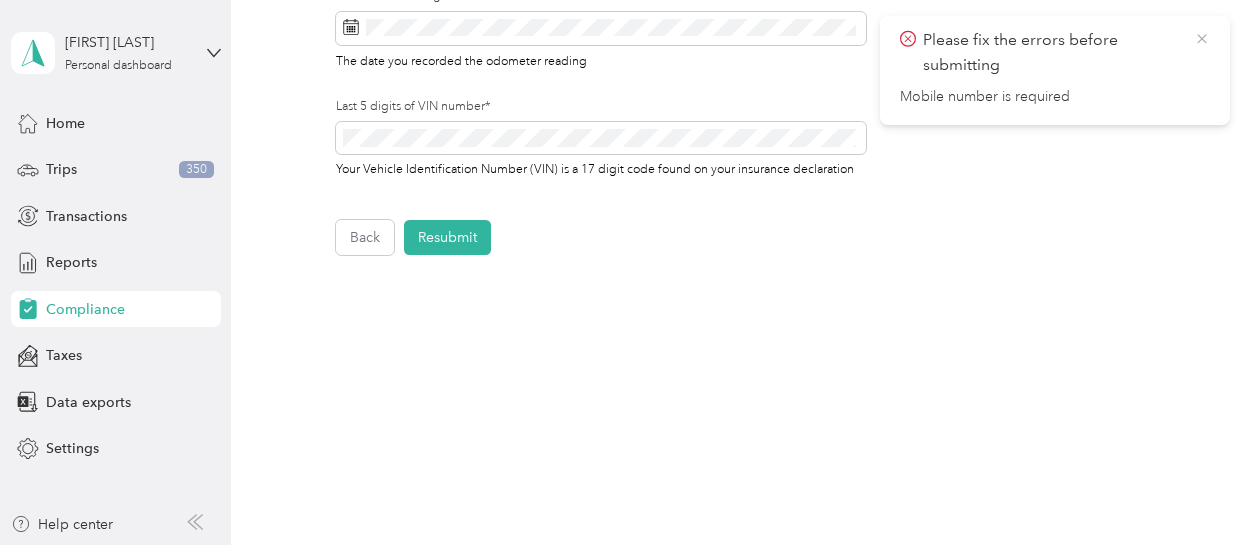 click 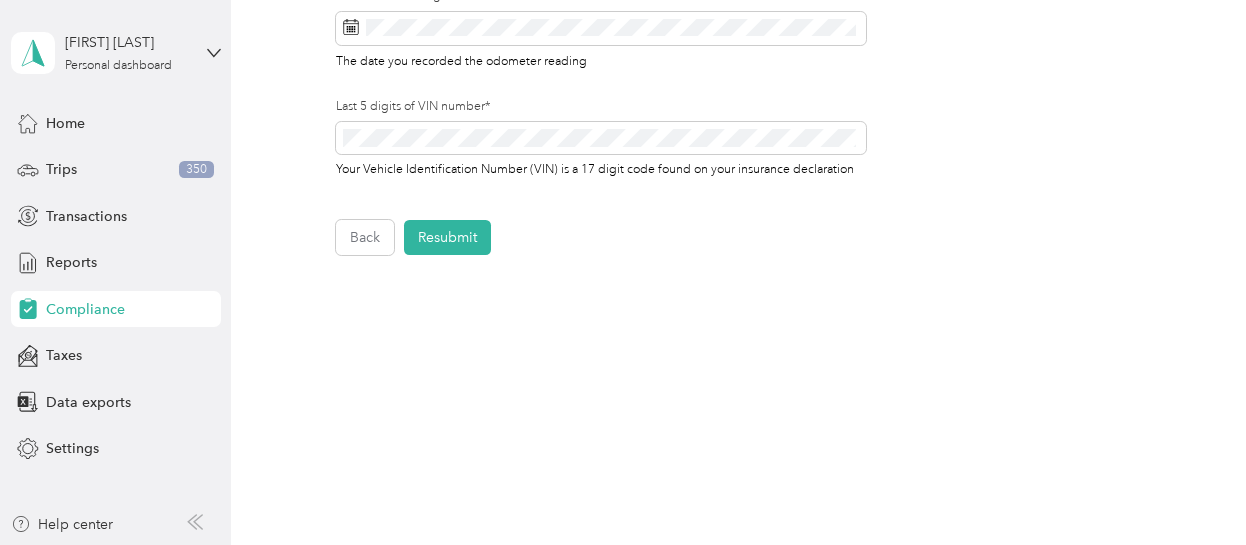 click on "Employee details & driver’s license License Insurance declaration Insurance Vehicle details Vehicle Employee details & driver’s license [FIRST]   [LAST]   [PHONE]   Mobile number is required Upload Driver's License* Upload an image of the FRONT of your license. Ensure that all details are visible. Take a photo or choose a photo from your library Drag and drop your file here, or choose a file to upload DL 2025.jpg Uploaded on  10/31/2024 View To update your vehicle, complete these steps: 1. Upload new insurance declaration page 2. Update vehicle details 3. Press Submit! Upload Insurance Declaration page* Upload your insurance declaration page. Make sure all required details are clearly visible.   What is the Insurance Declaration page? Click to expand This is an example. Your insurance declaration page may look slightly different. Take a photo or choose a photo from your library Drag and drop your file here, or choose a file to upload Geico 8.1.26.Pdf Uploaded on  8/4/2025 View Is this vehicle owned or leased?*" at bounding box center (734, -214) 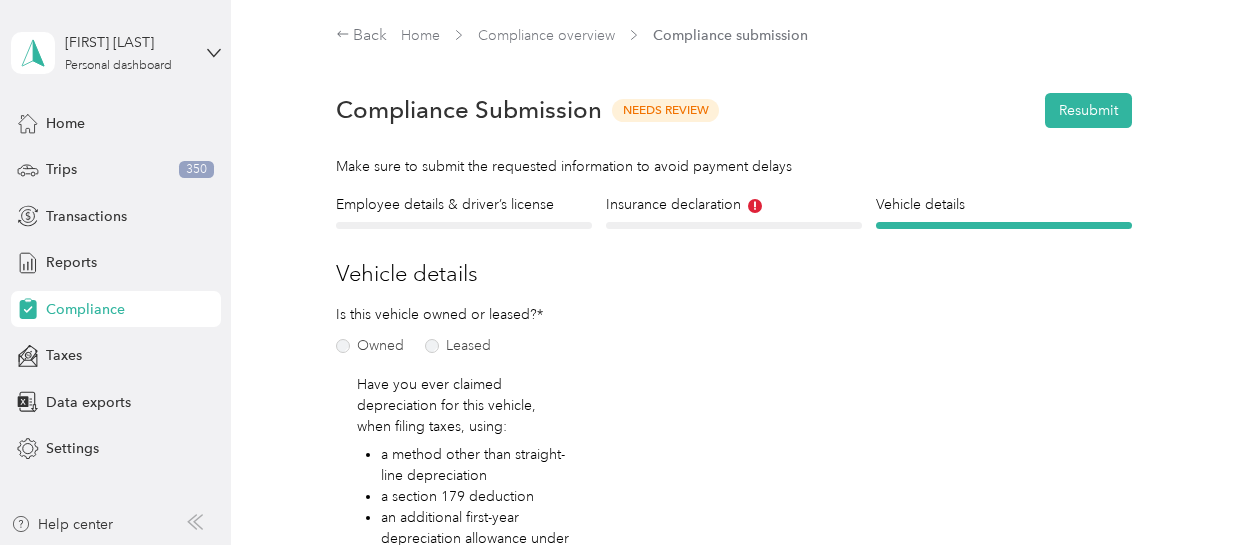 scroll, scrollTop: 0, scrollLeft: 0, axis: both 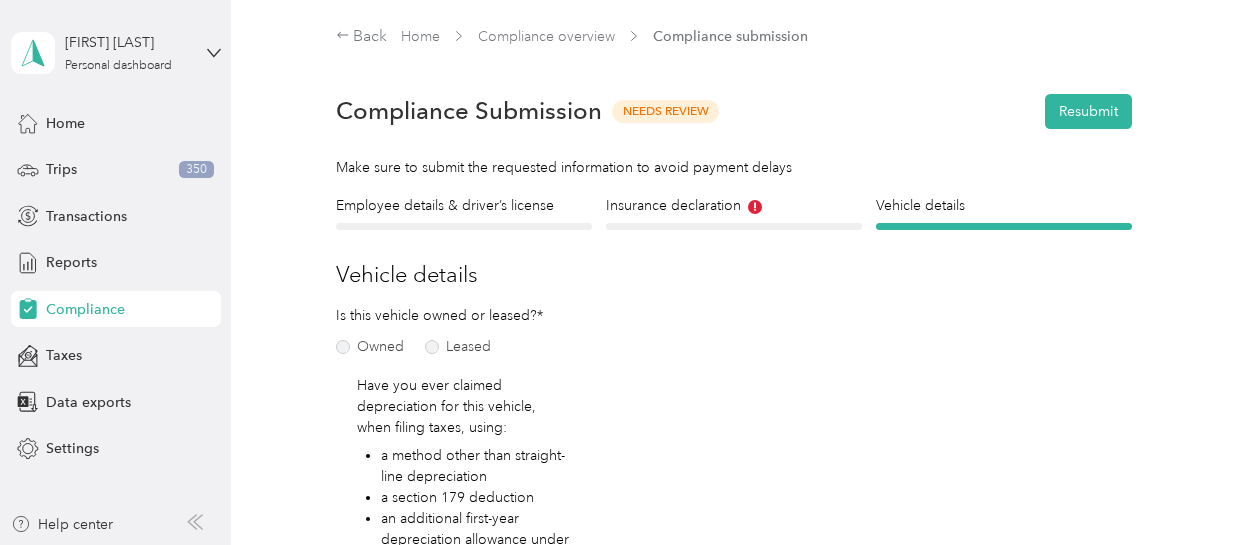 click on "Insurance declaration Insurance" at bounding box center [734, 212] 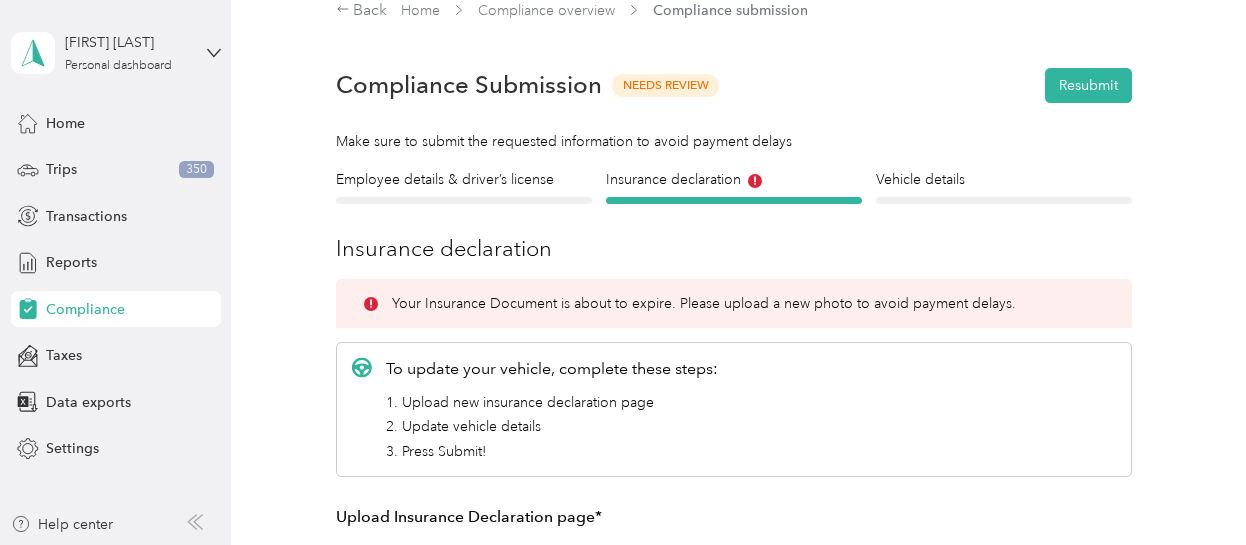 scroll, scrollTop: 0, scrollLeft: 0, axis: both 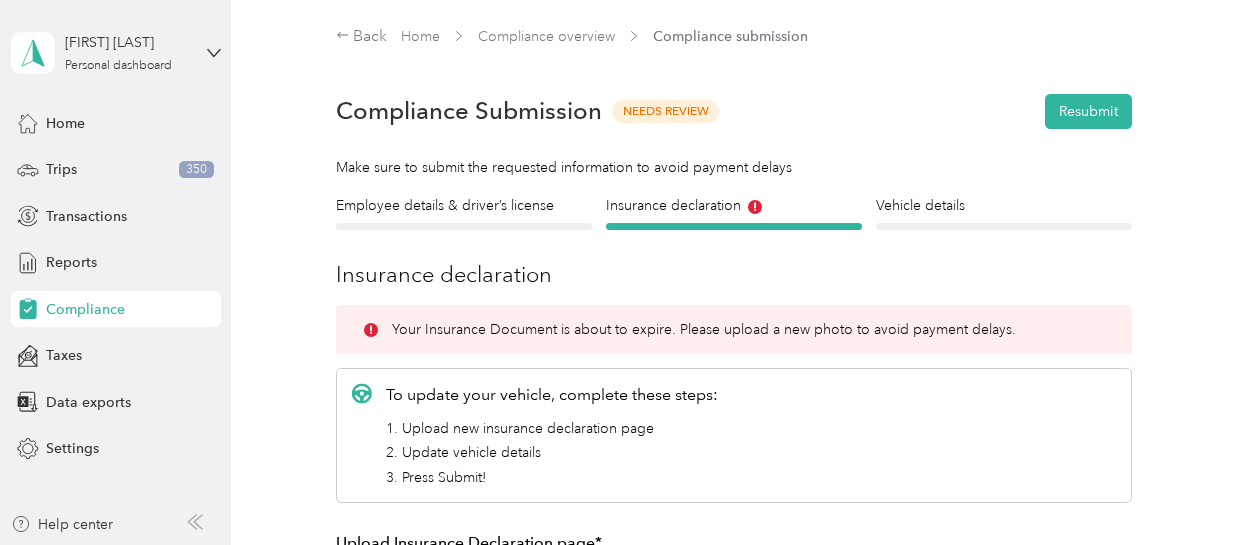click at bounding box center (464, 226) 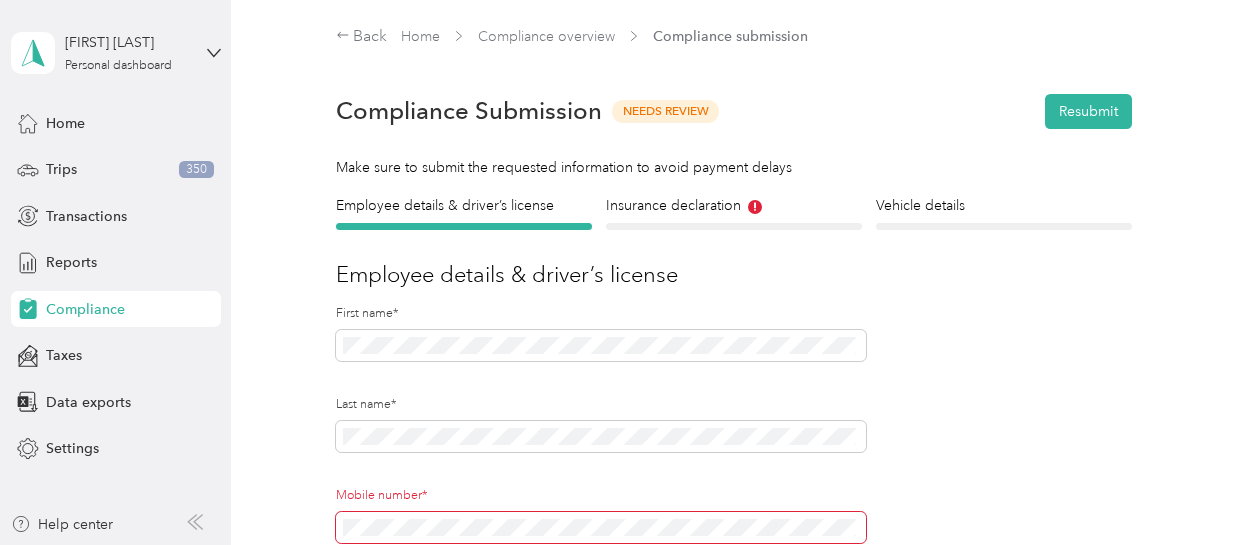 click on "Insurance declaration Insurance" at bounding box center [734, 212] 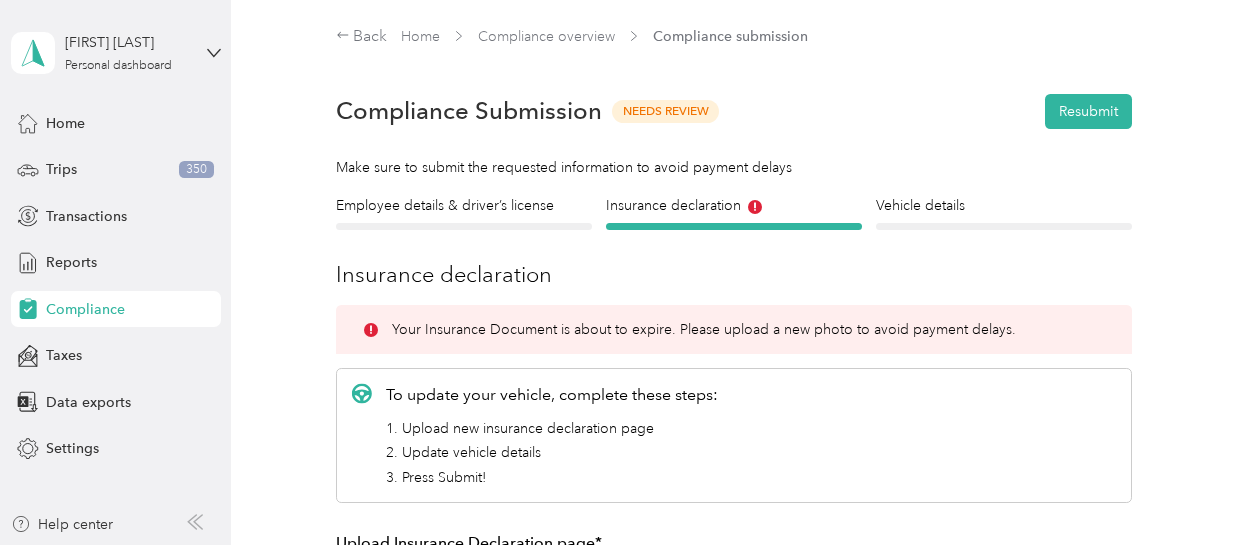 click on "Employee details & driver’s license License" at bounding box center [464, 212] 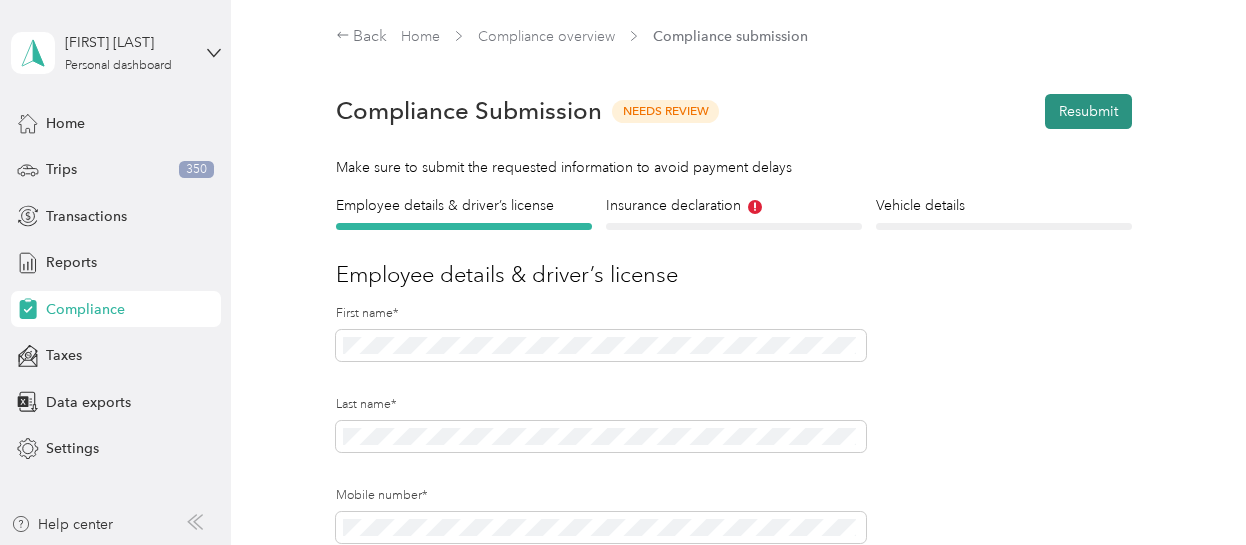 click on "Resubmit" at bounding box center [1088, 111] 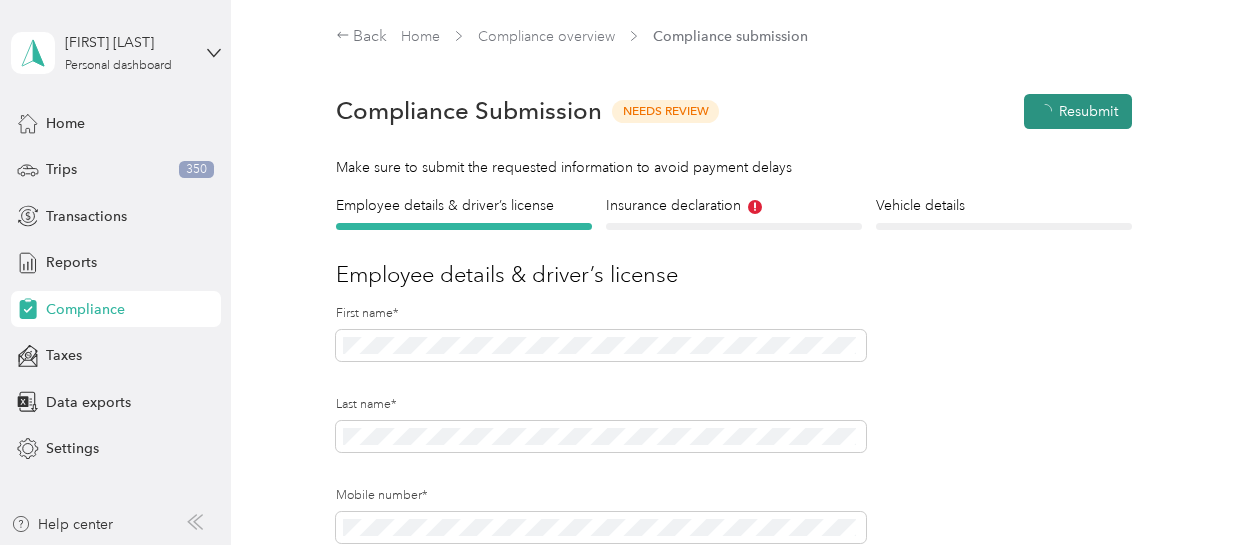 scroll, scrollTop: 24, scrollLeft: 0, axis: vertical 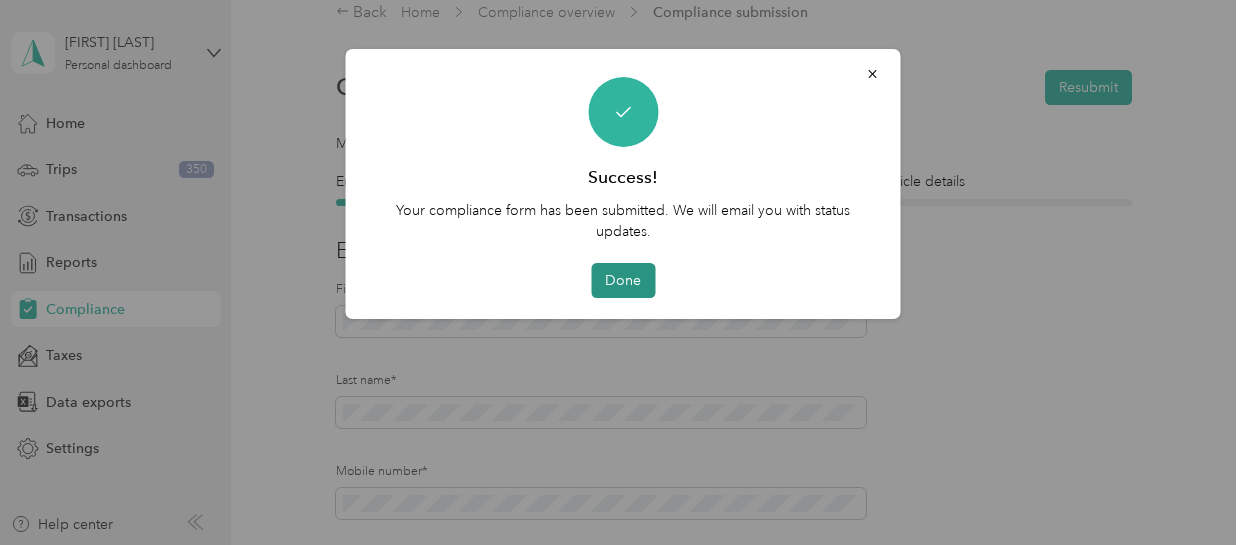 click on "Done" at bounding box center [623, 280] 